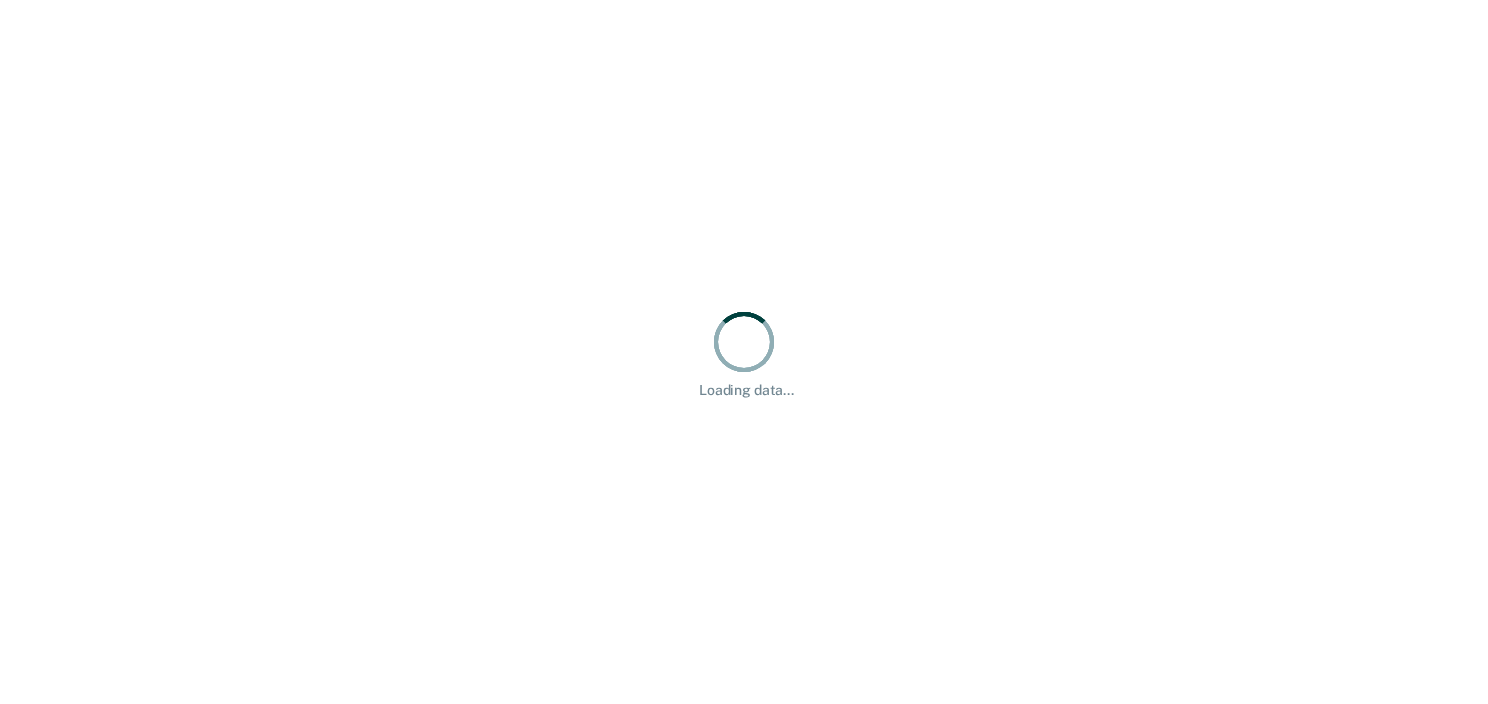 scroll, scrollTop: 0, scrollLeft: 0, axis: both 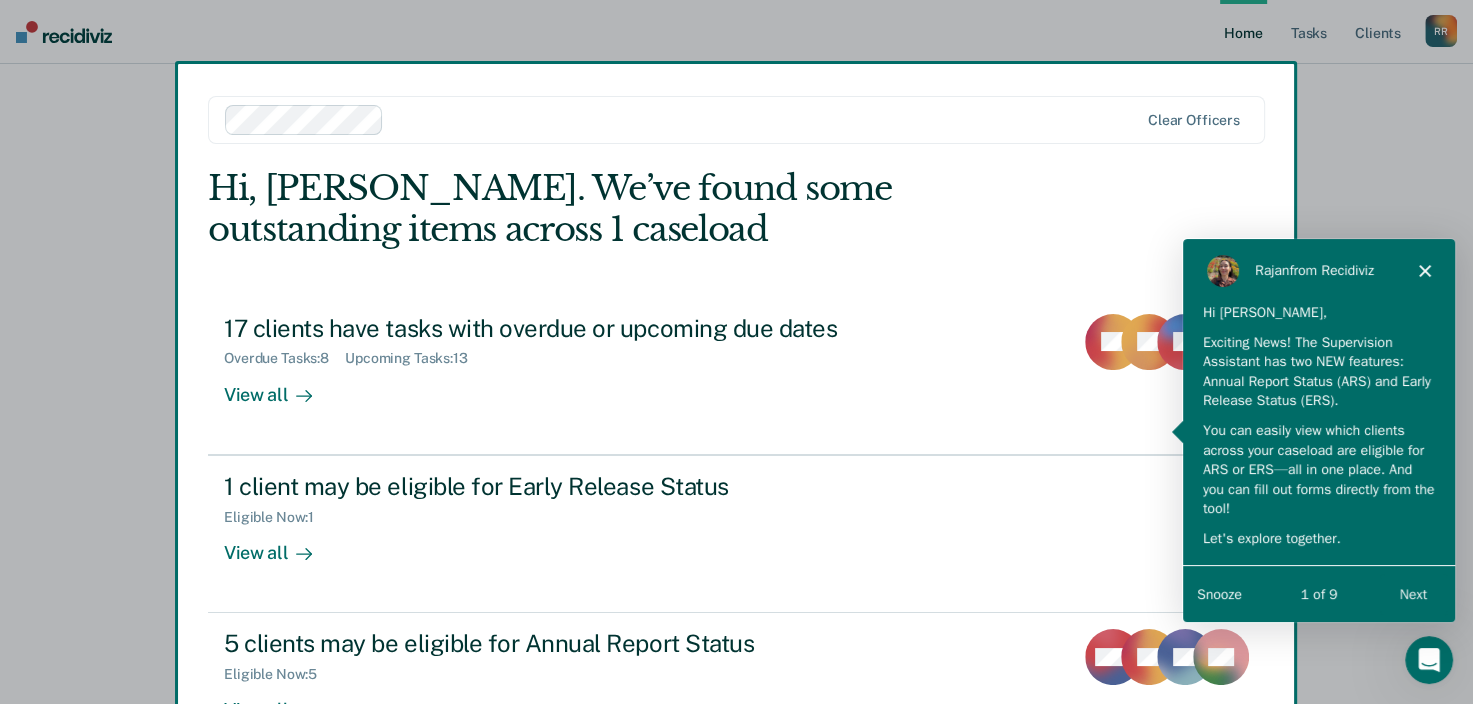 click on "Next" at bounding box center (1412, 592) 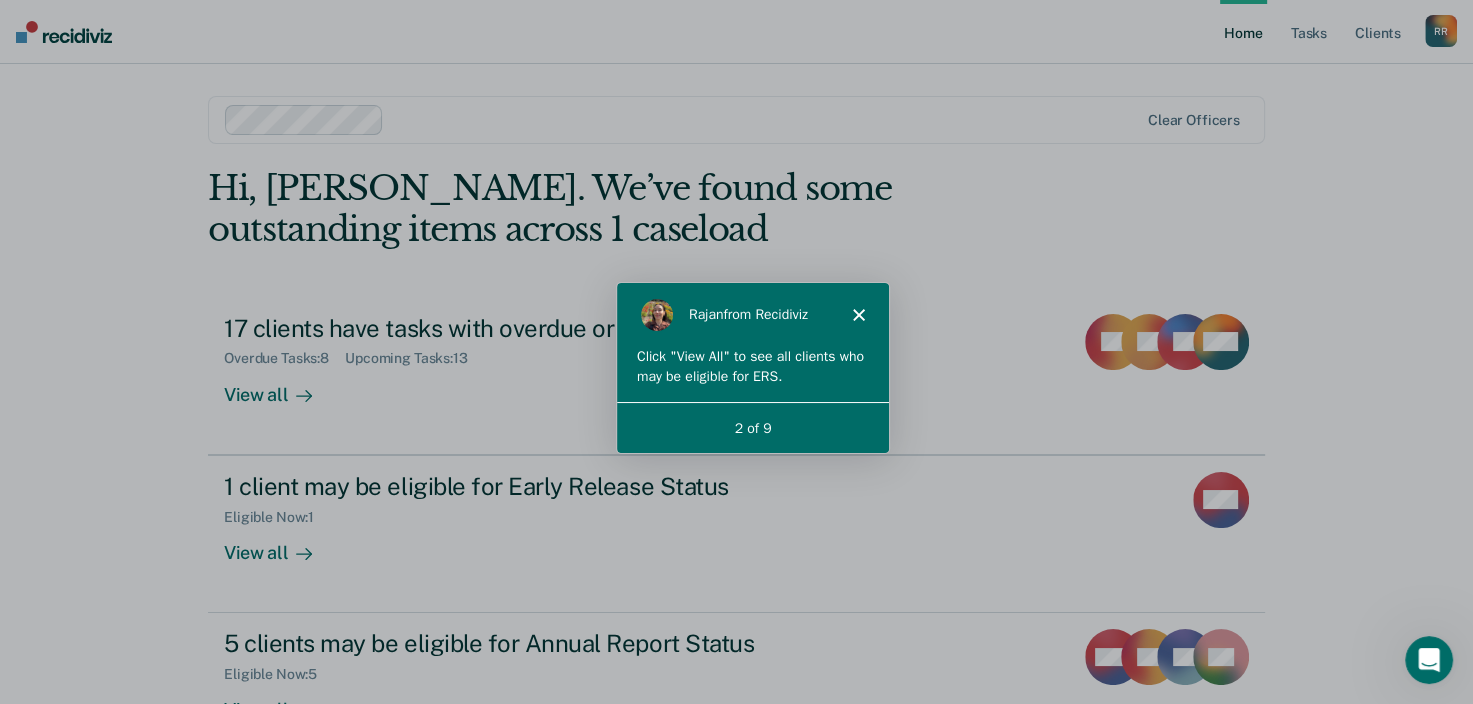 scroll, scrollTop: 0, scrollLeft: 0, axis: both 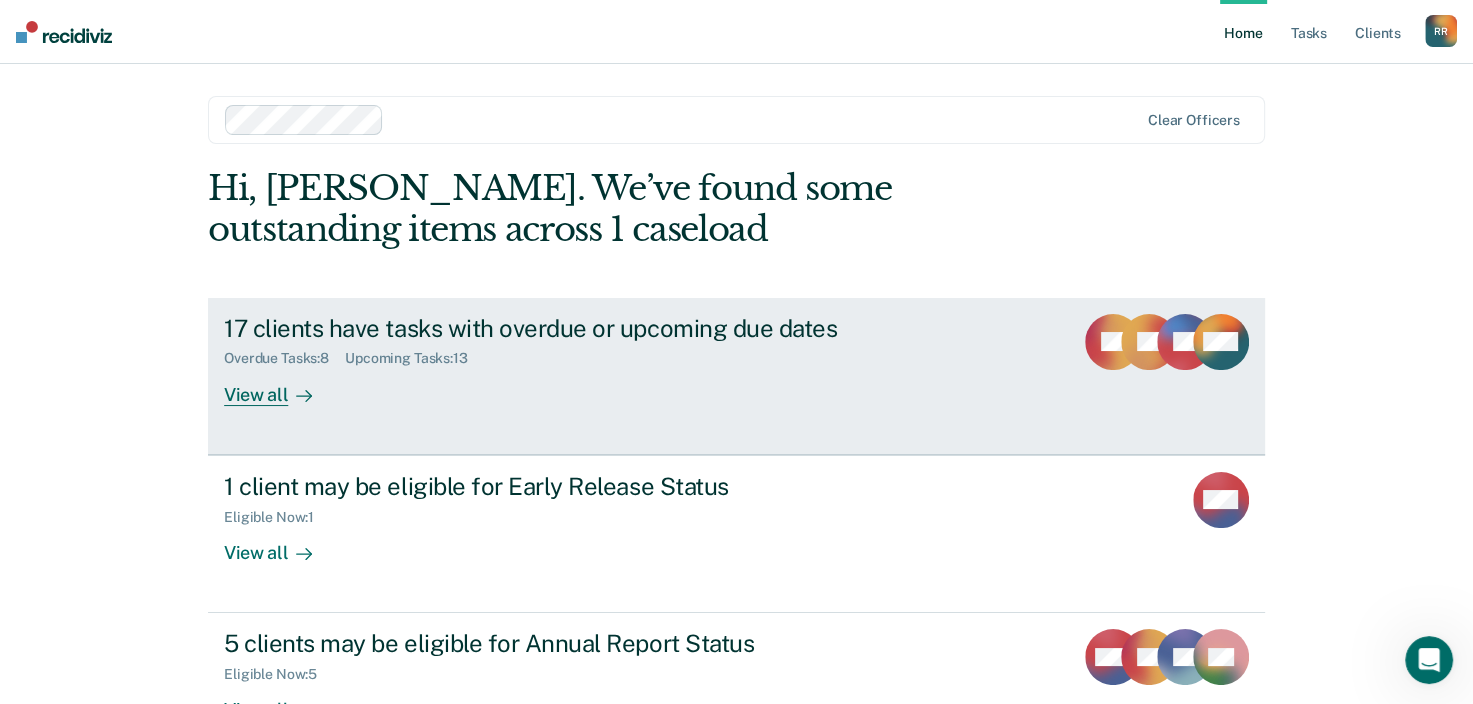 click on "View all" at bounding box center [280, 386] 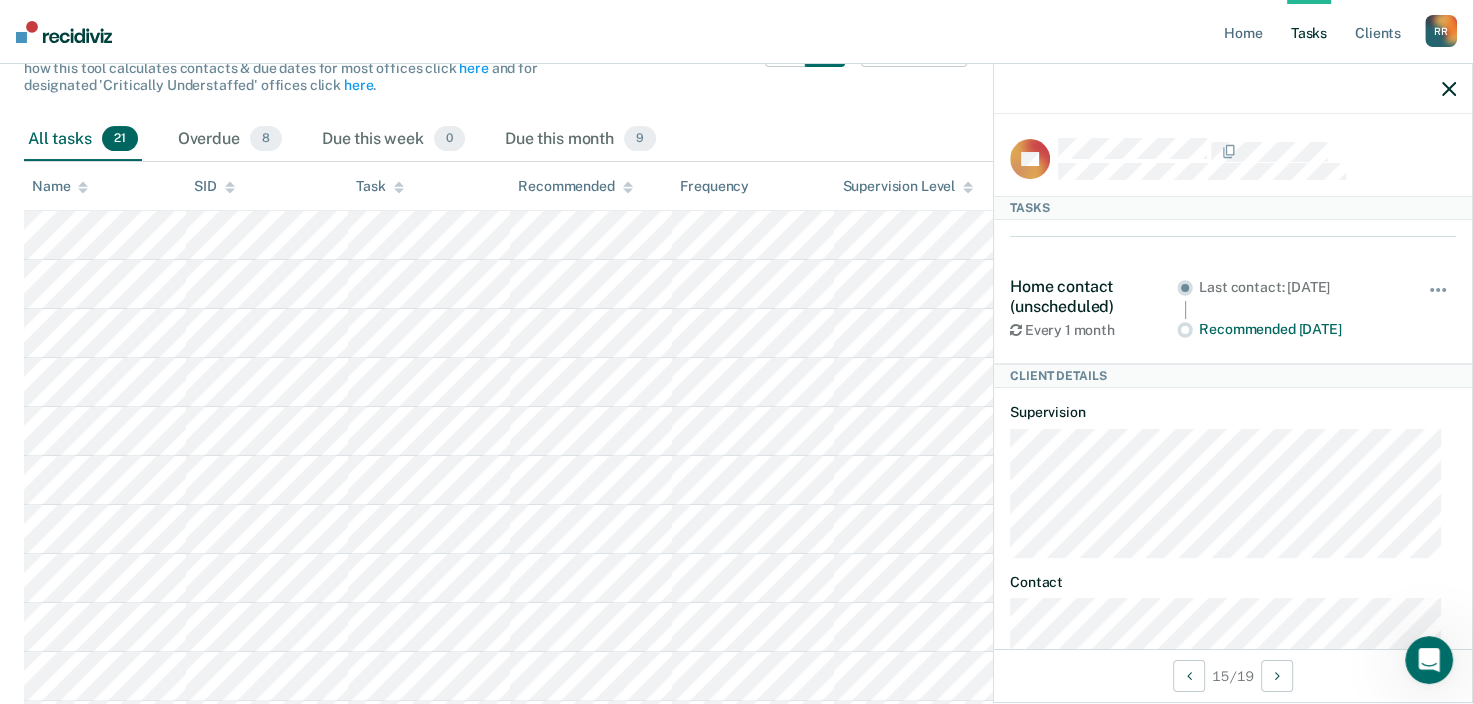 scroll, scrollTop: 0, scrollLeft: 0, axis: both 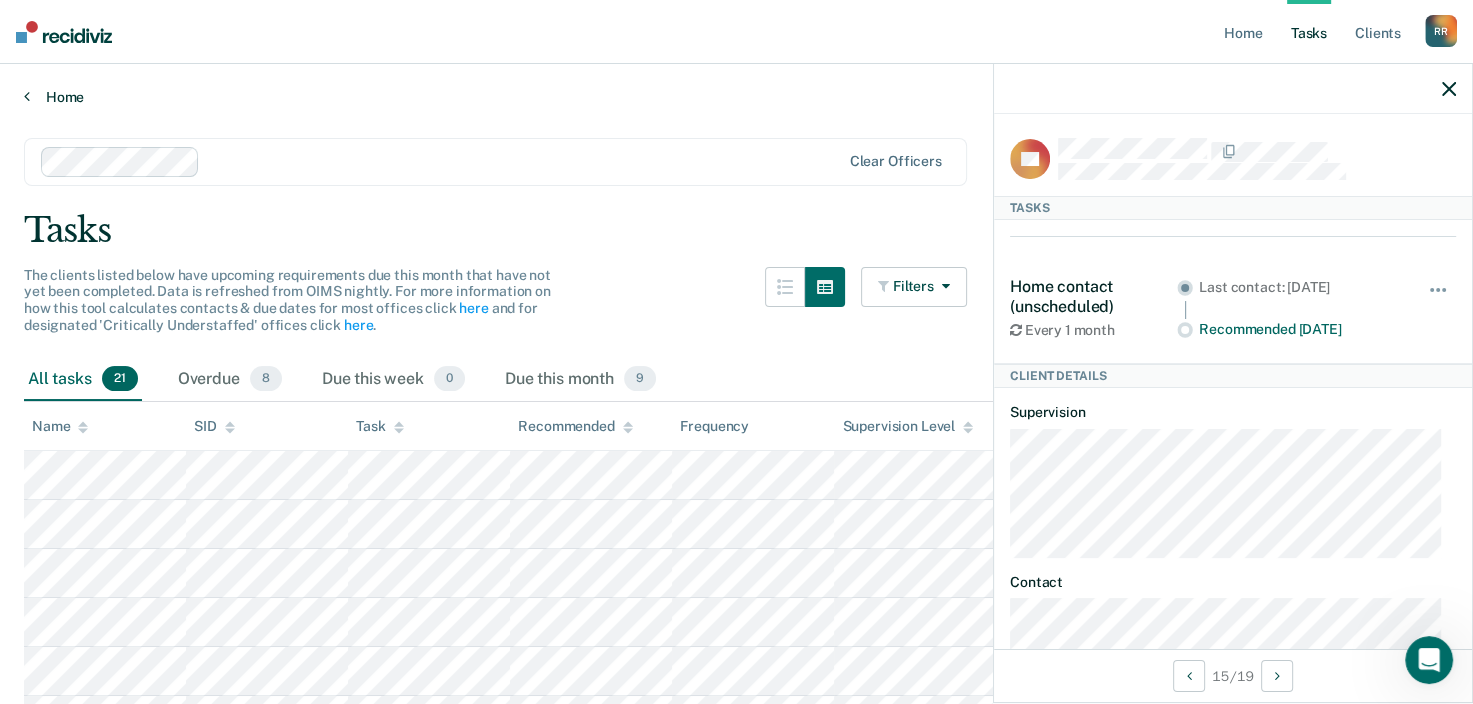 click on "Home" at bounding box center [736, 97] 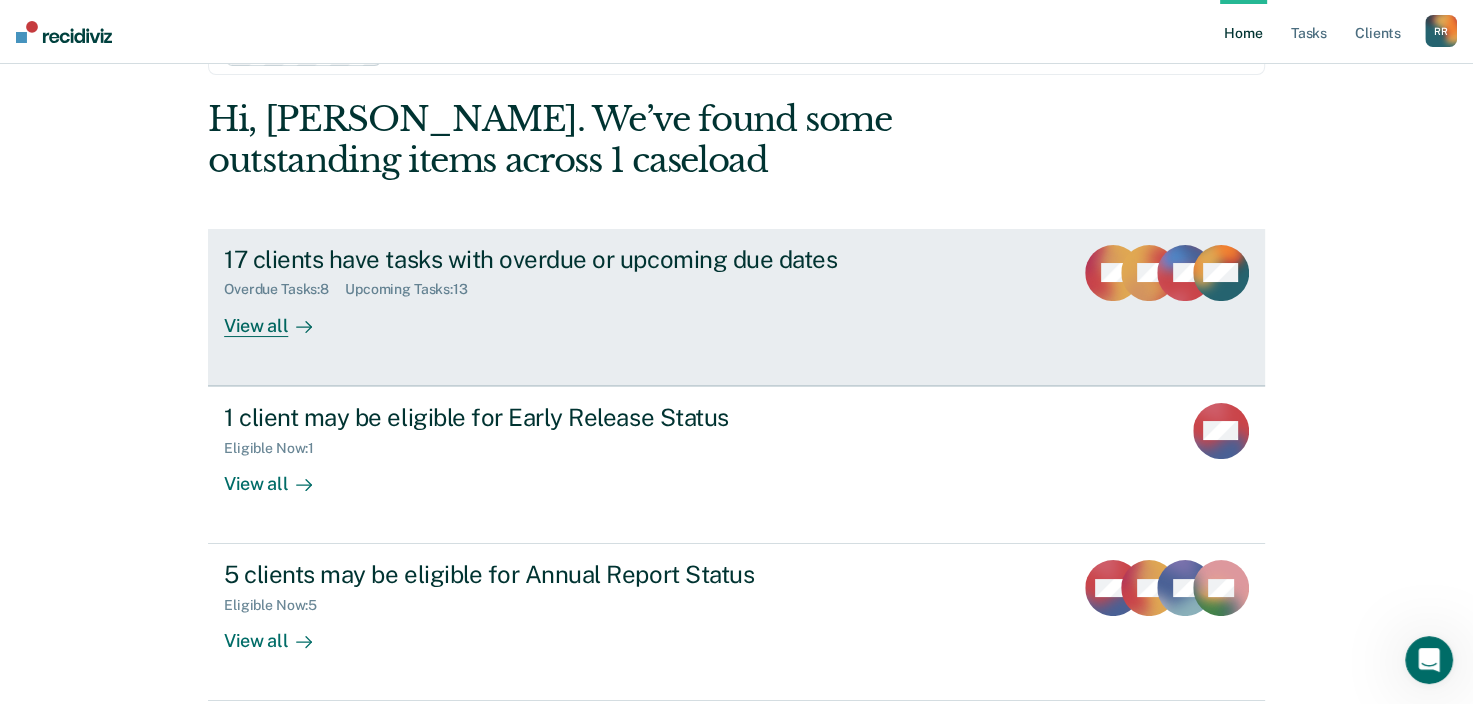 scroll, scrollTop: 145, scrollLeft: 0, axis: vertical 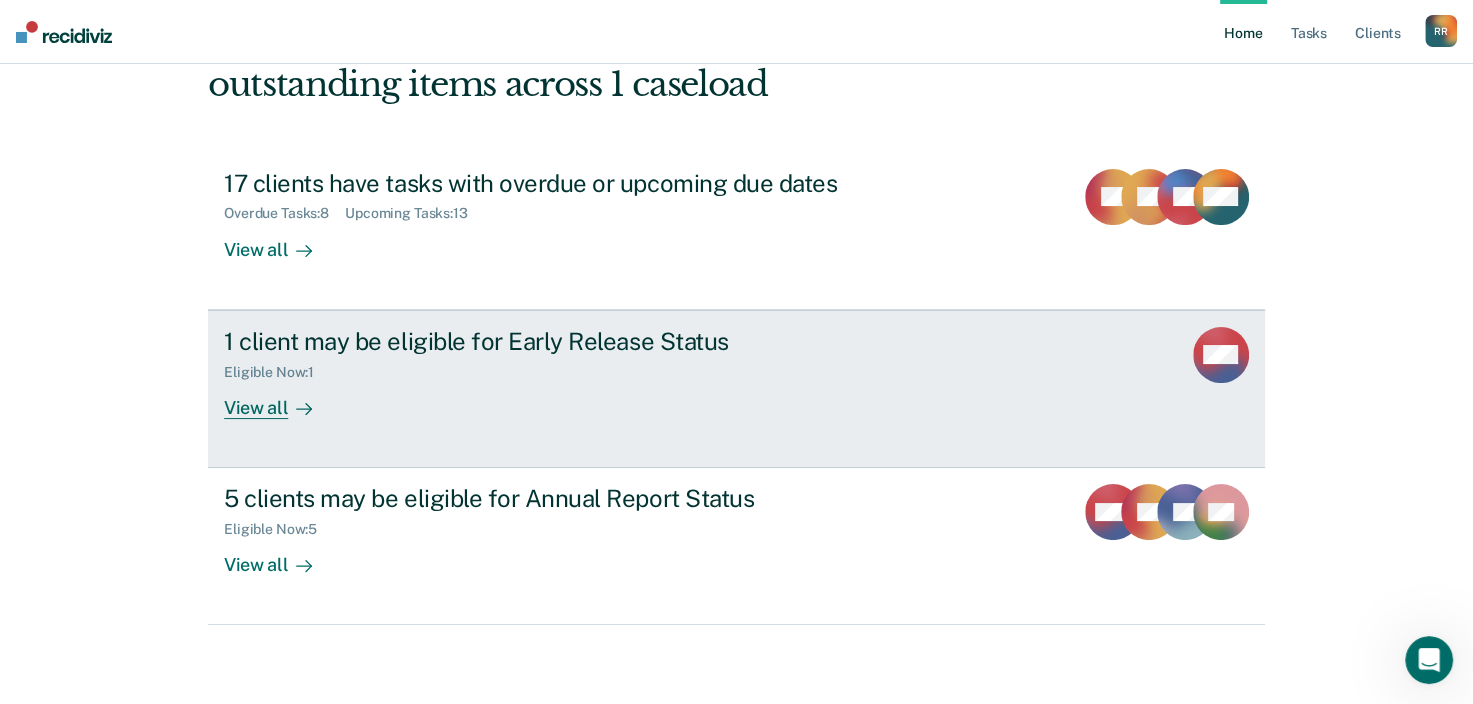 click on "View all" at bounding box center [280, 399] 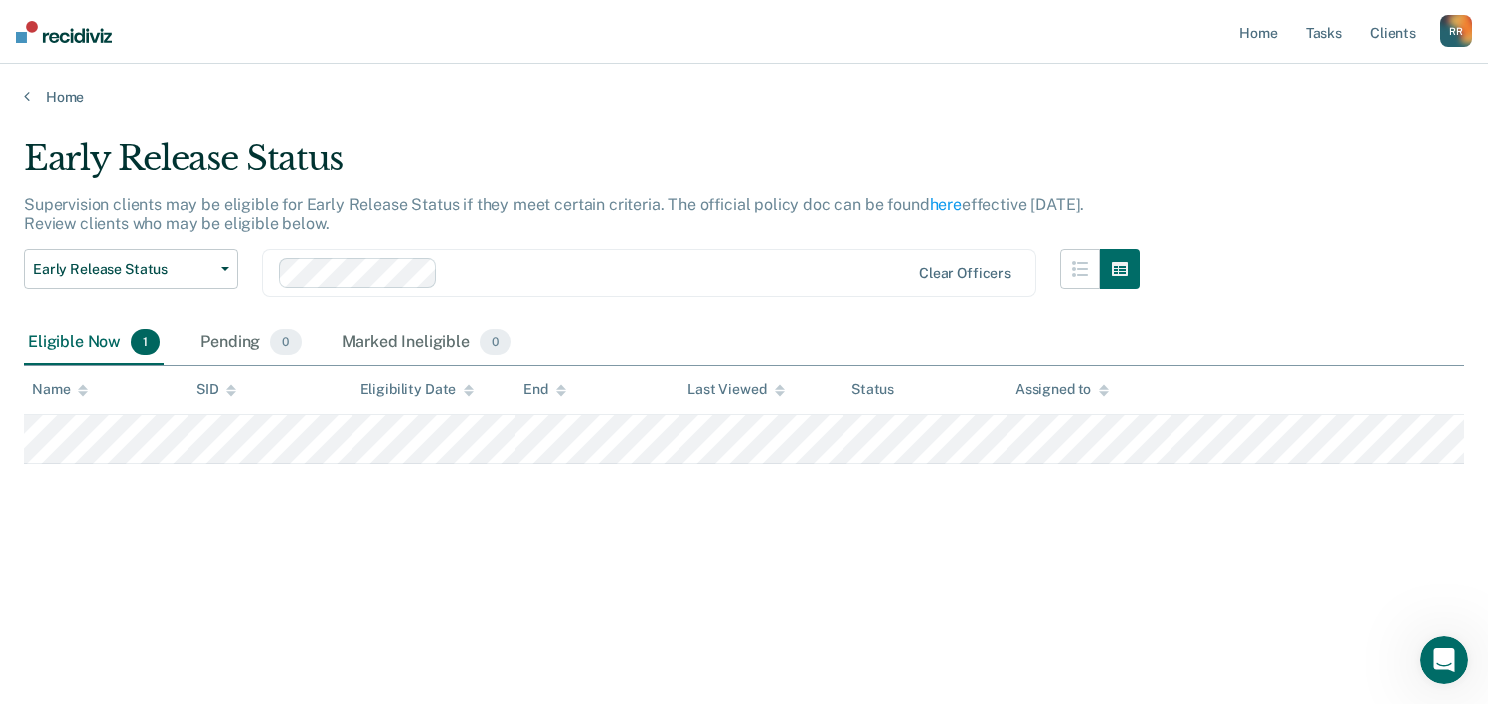 click on "Early Release Status   Supervision clients may be eligible for Early Release Status if they meet certain criteria. The official policy doc can be found  here  effective [DATE]. Review clients who may be eligible below. Early Release Status Early Release Status Annual Report Status Clear   officers Eligible Now 1 Pending 0 Marked Ineligible 0
To pick up a draggable item, press the space bar.
While dragging, use the arrow keys to move the item.
Press space again to drop the item in its new position, or press escape to cancel.
Name SID Eligibility Date End Last Viewed Status Assigned to" at bounding box center [744, 402] 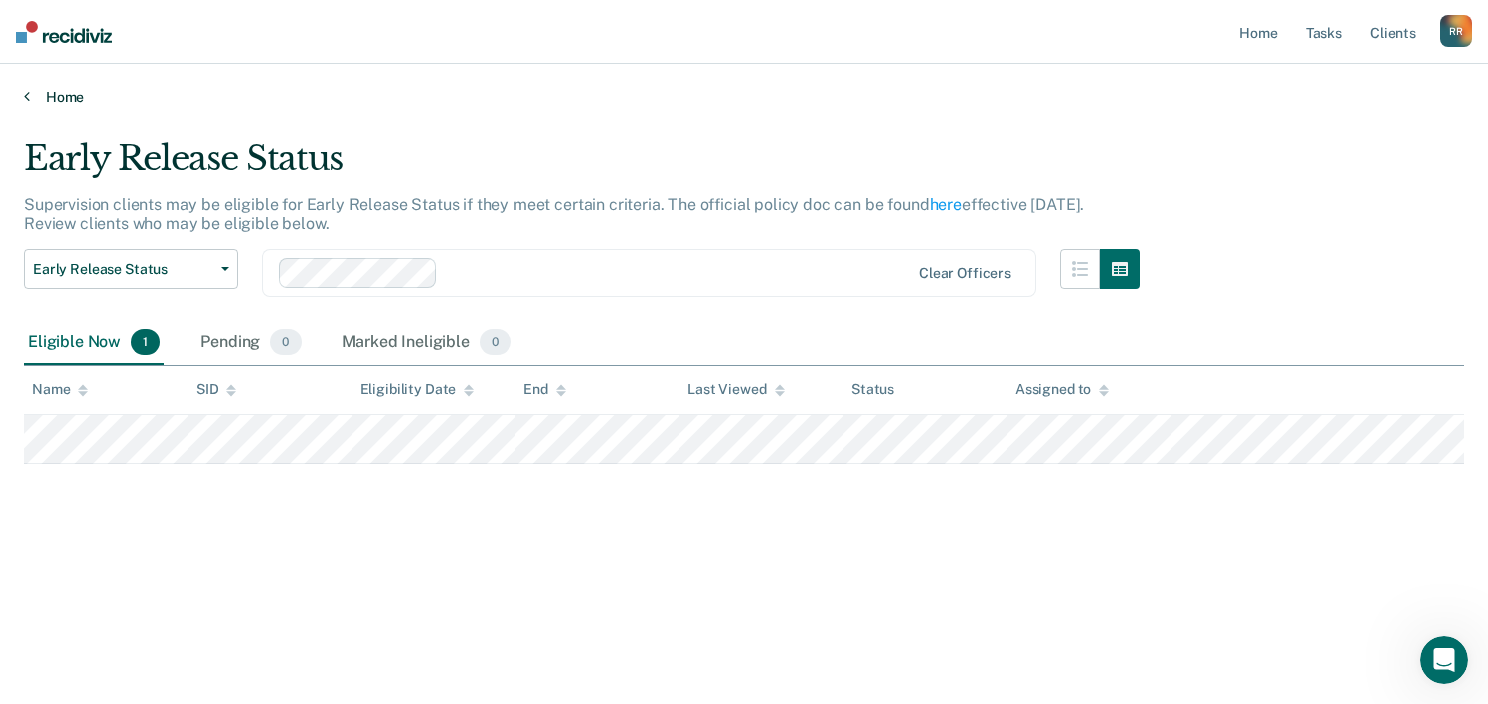 click on "Home" at bounding box center (744, 97) 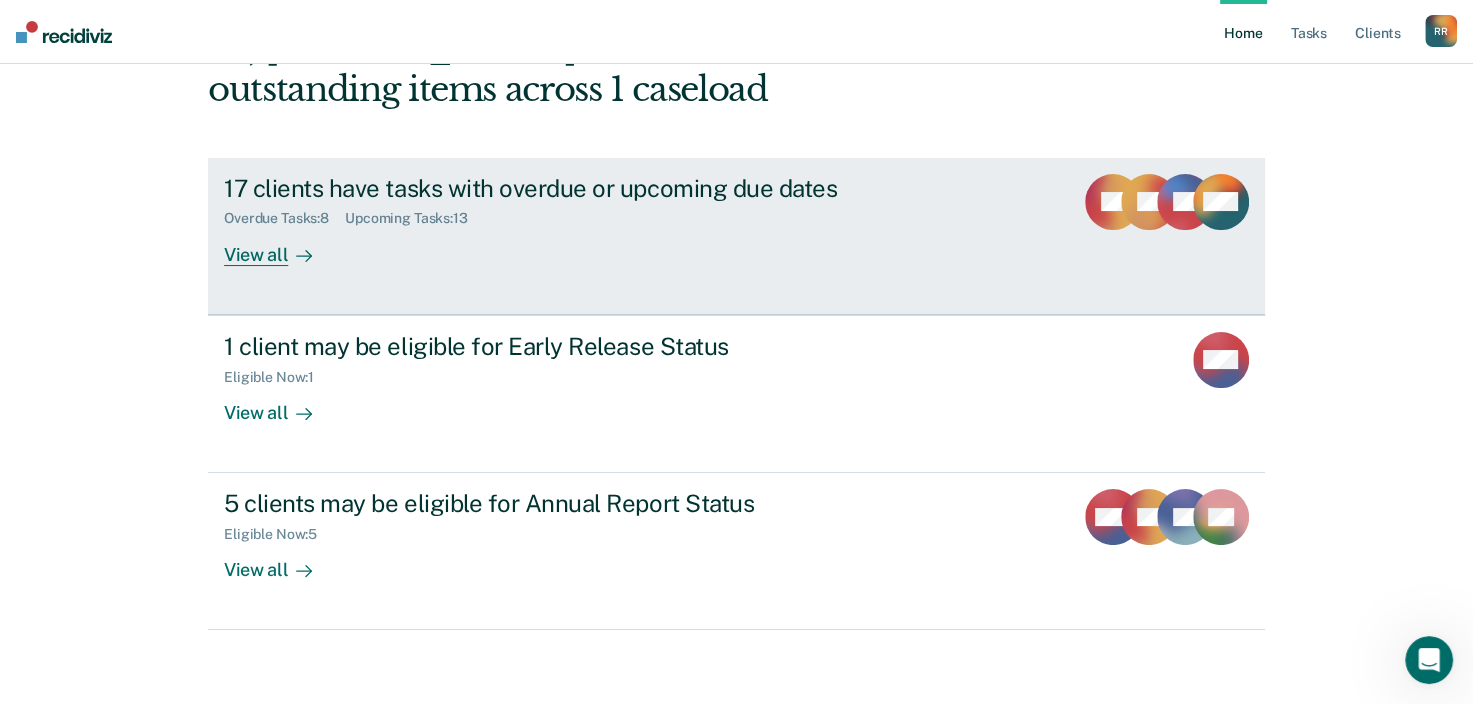 scroll, scrollTop: 145, scrollLeft: 0, axis: vertical 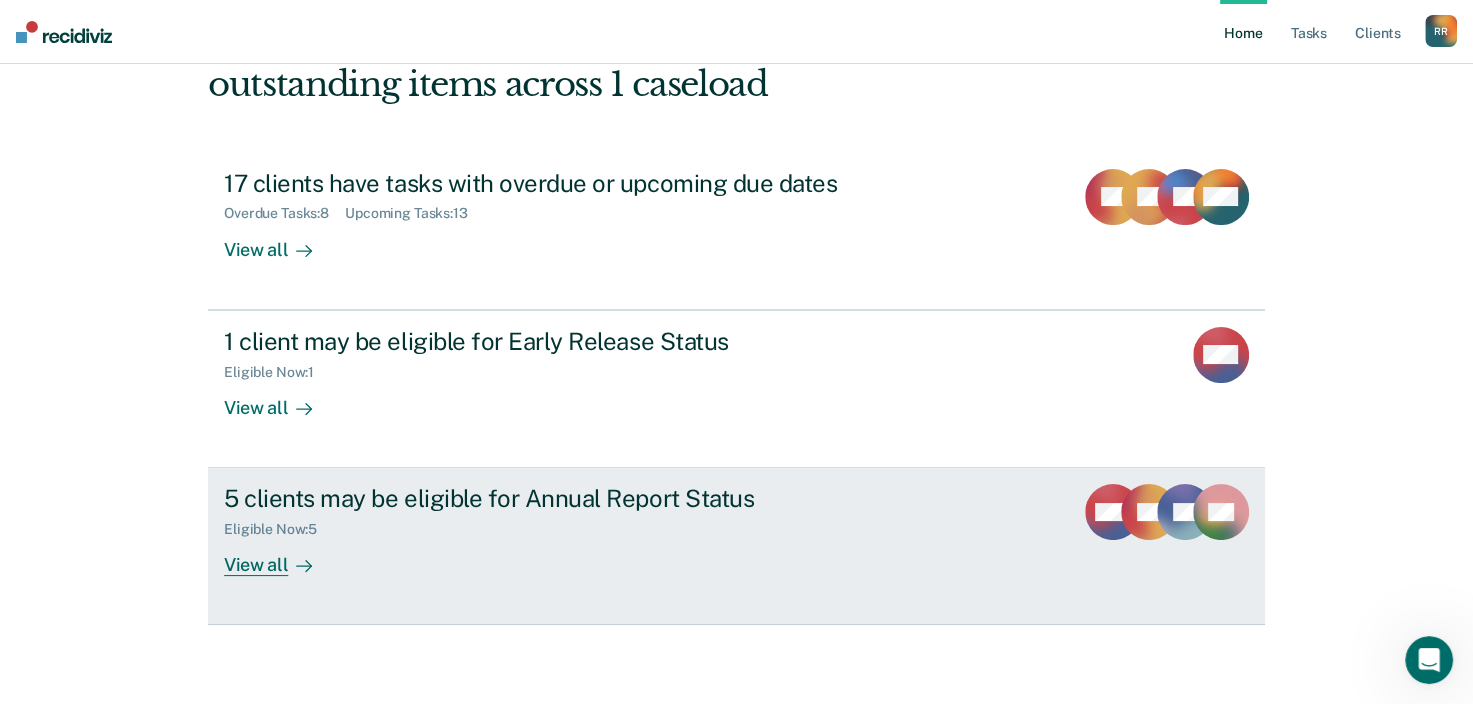 click on "View all" at bounding box center (280, 557) 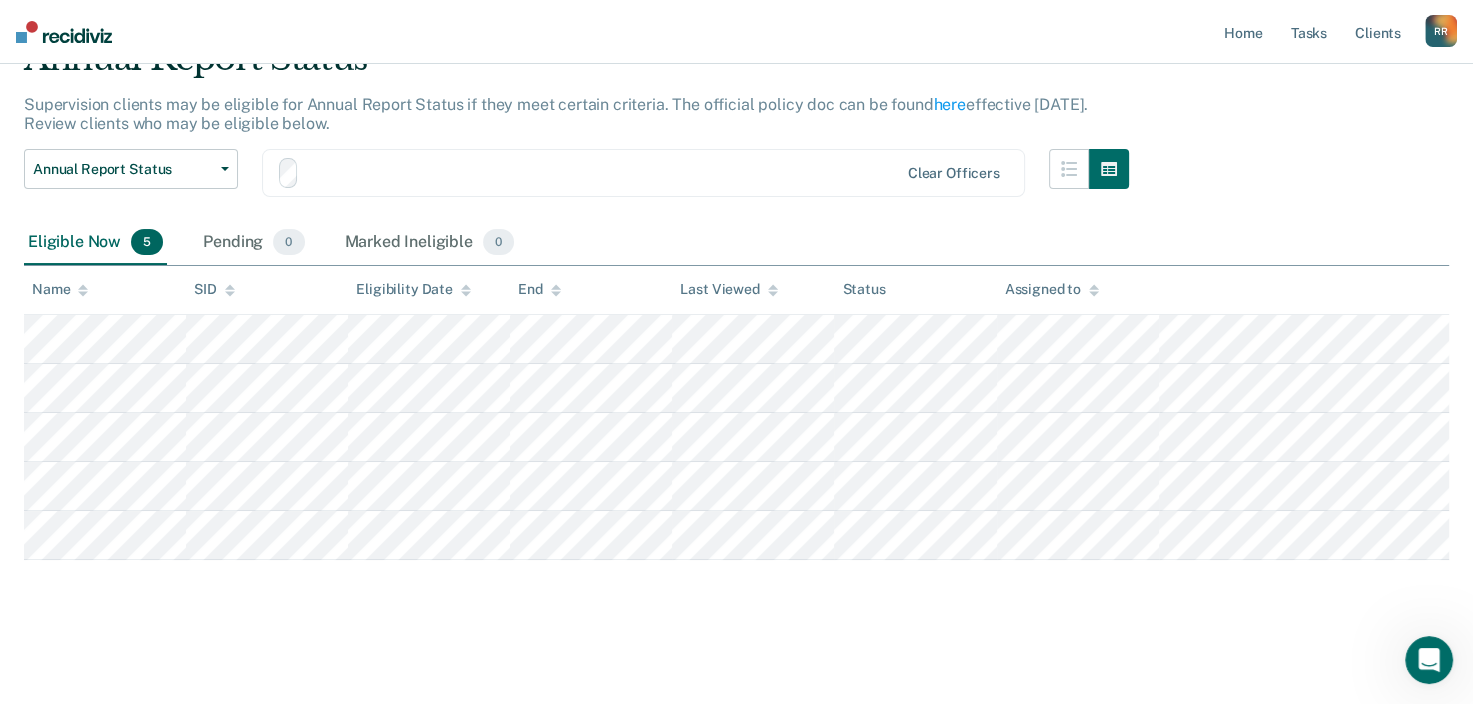 scroll, scrollTop: 0, scrollLeft: 0, axis: both 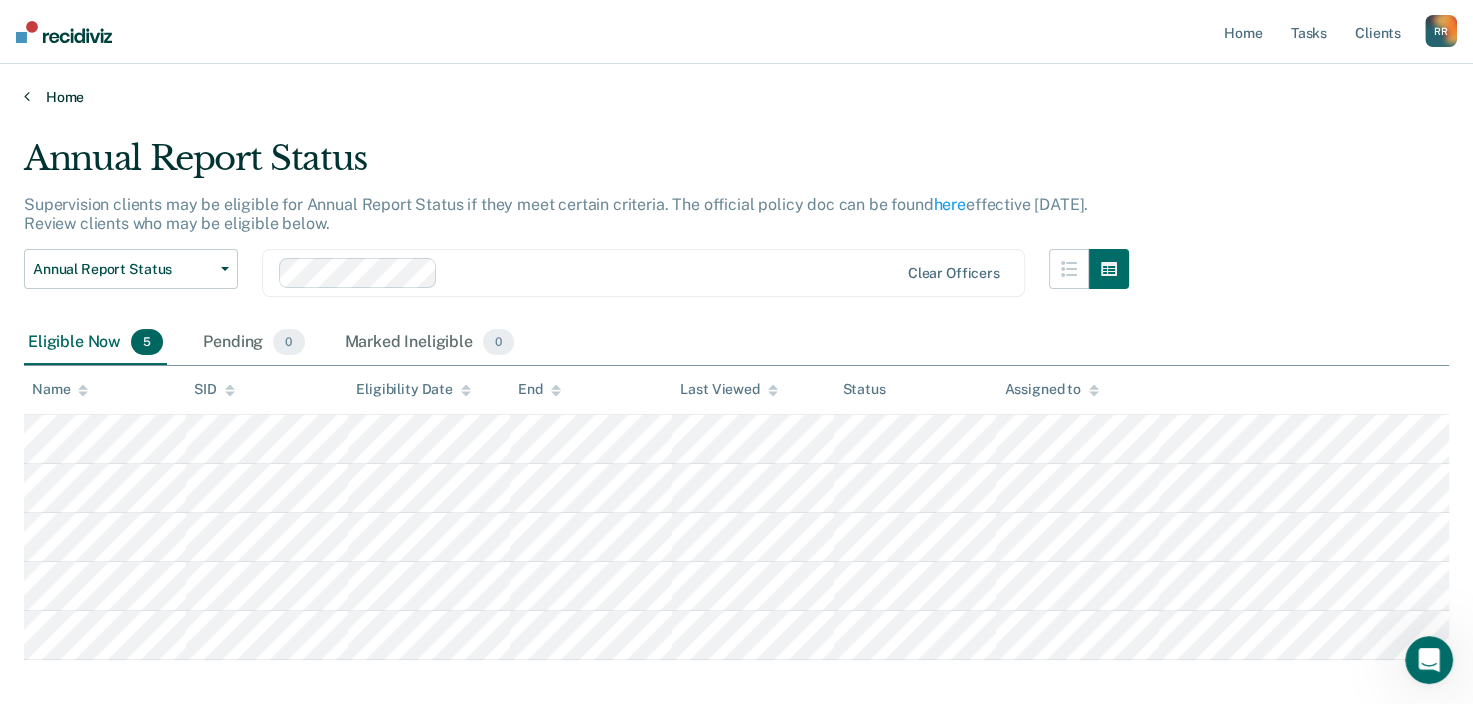 click on "Home" at bounding box center [736, 97] 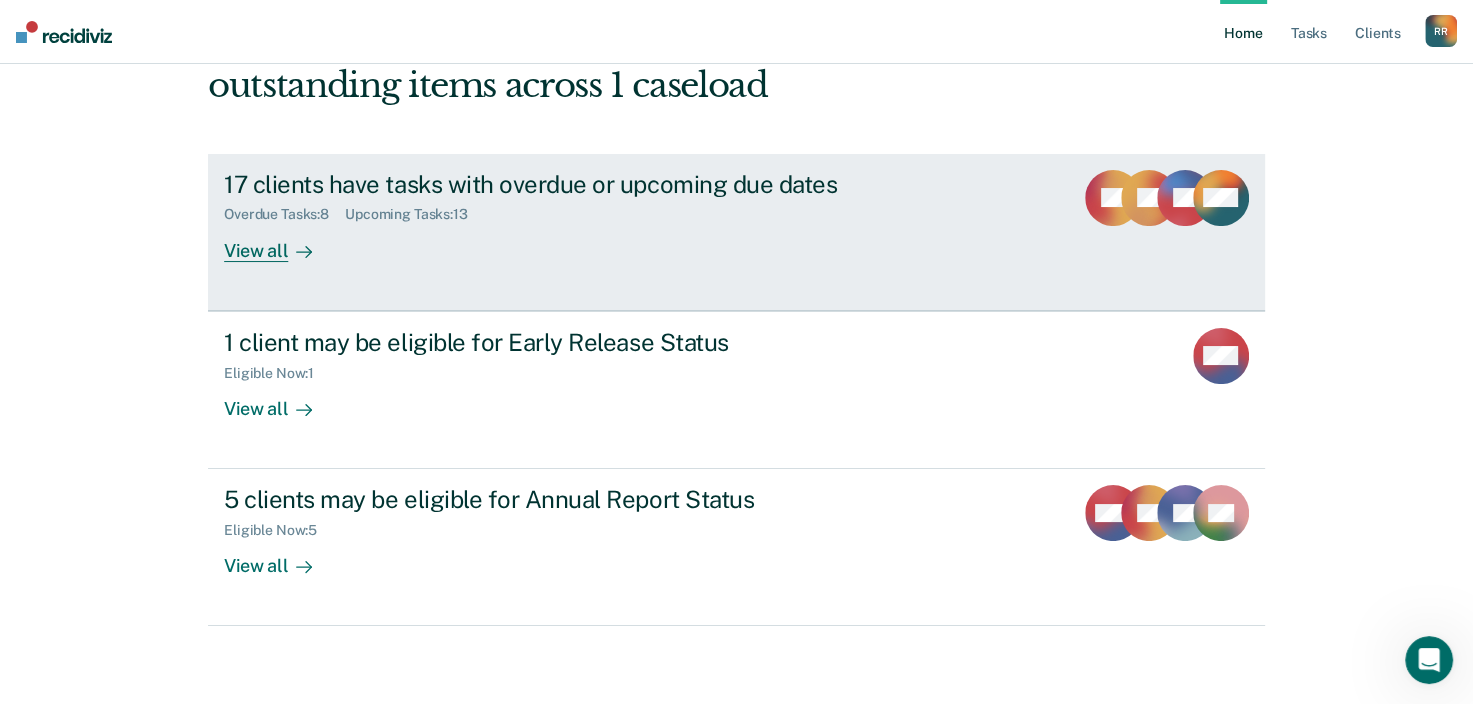 scroll, scrollTop: 145, scrollLeft: 0, axis: vertical 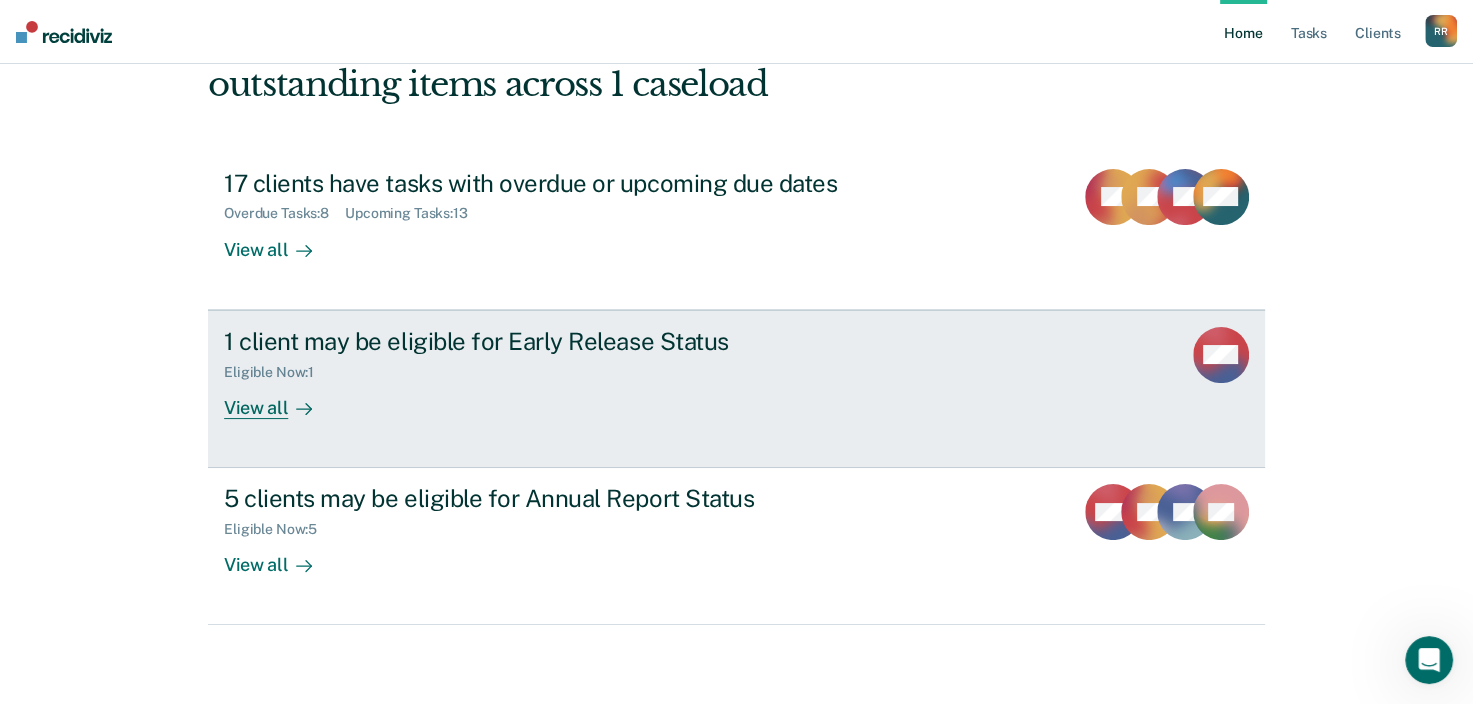 click on "View all" at bounding box center (280, 399) 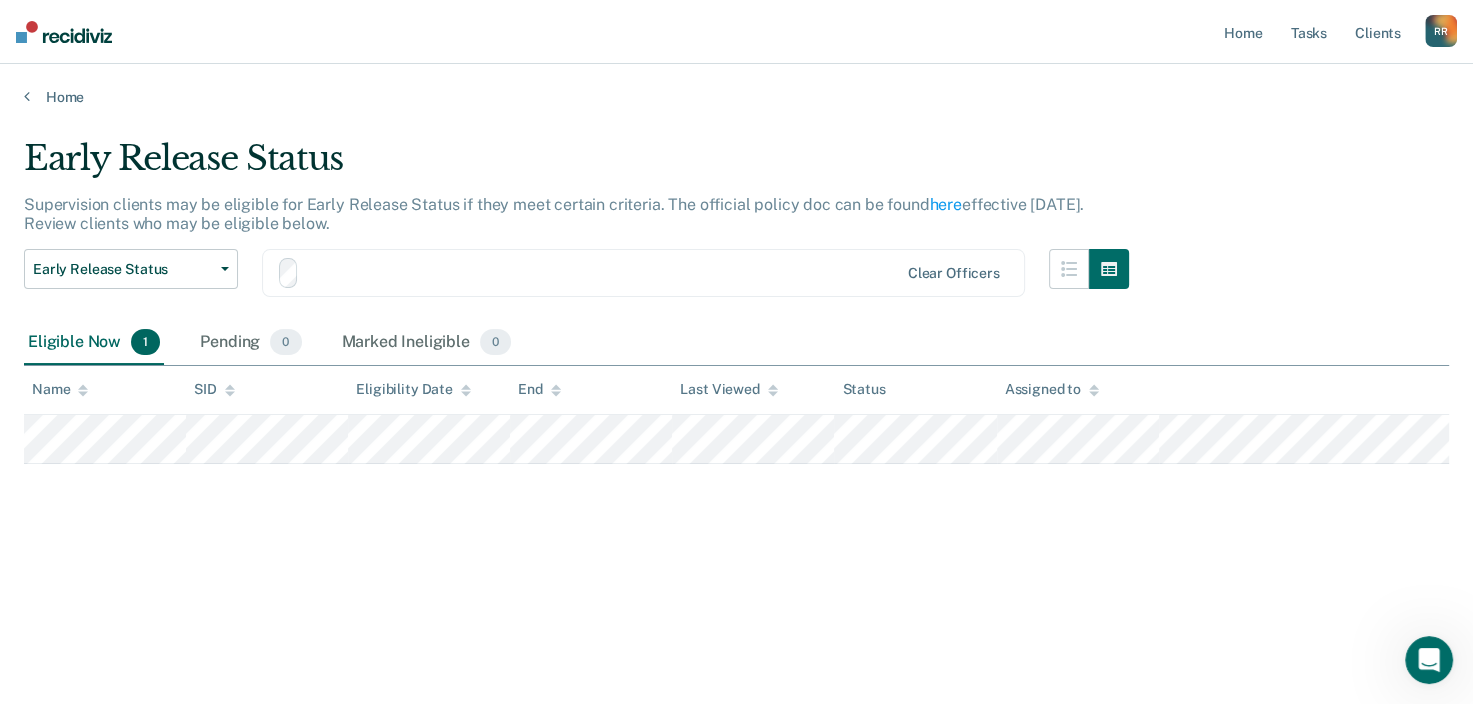 scroll, scrollTop: 0, scrollLeft: 0, axis: both 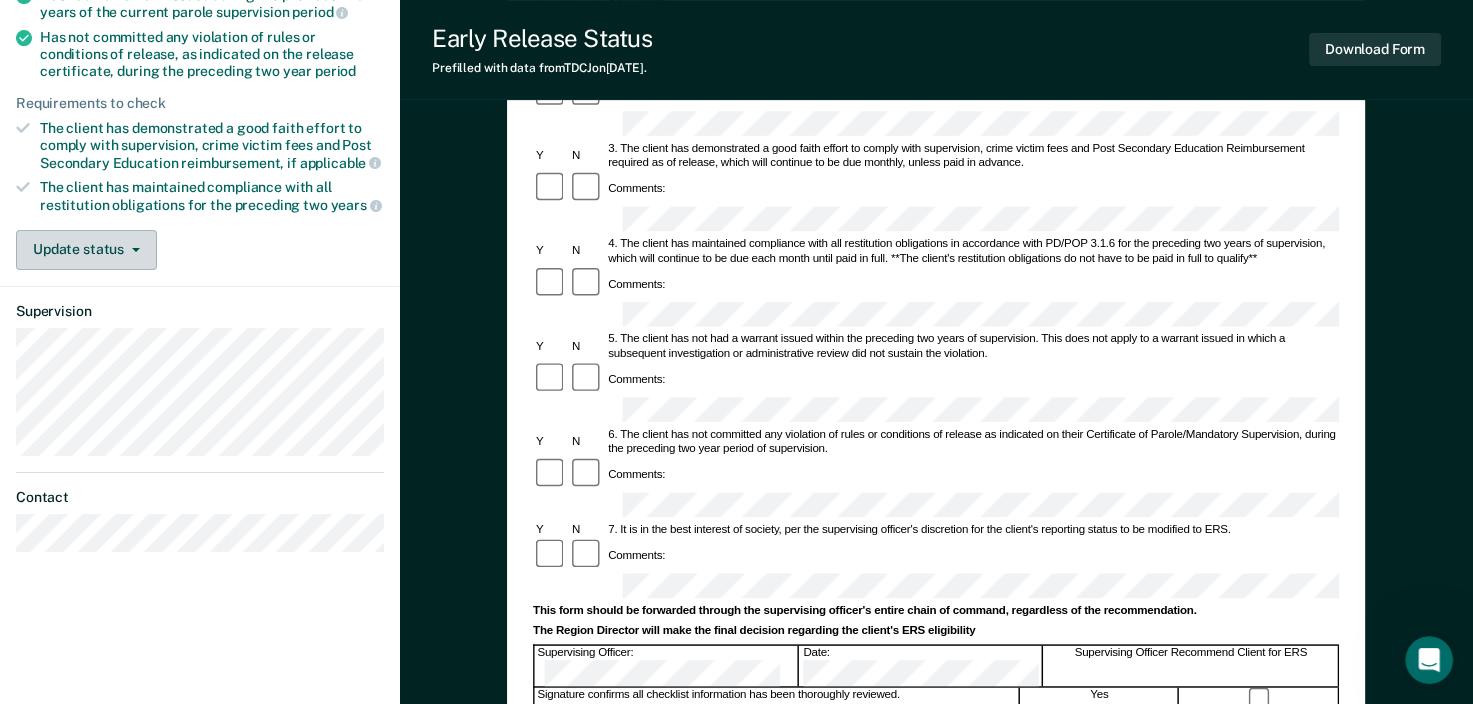 click 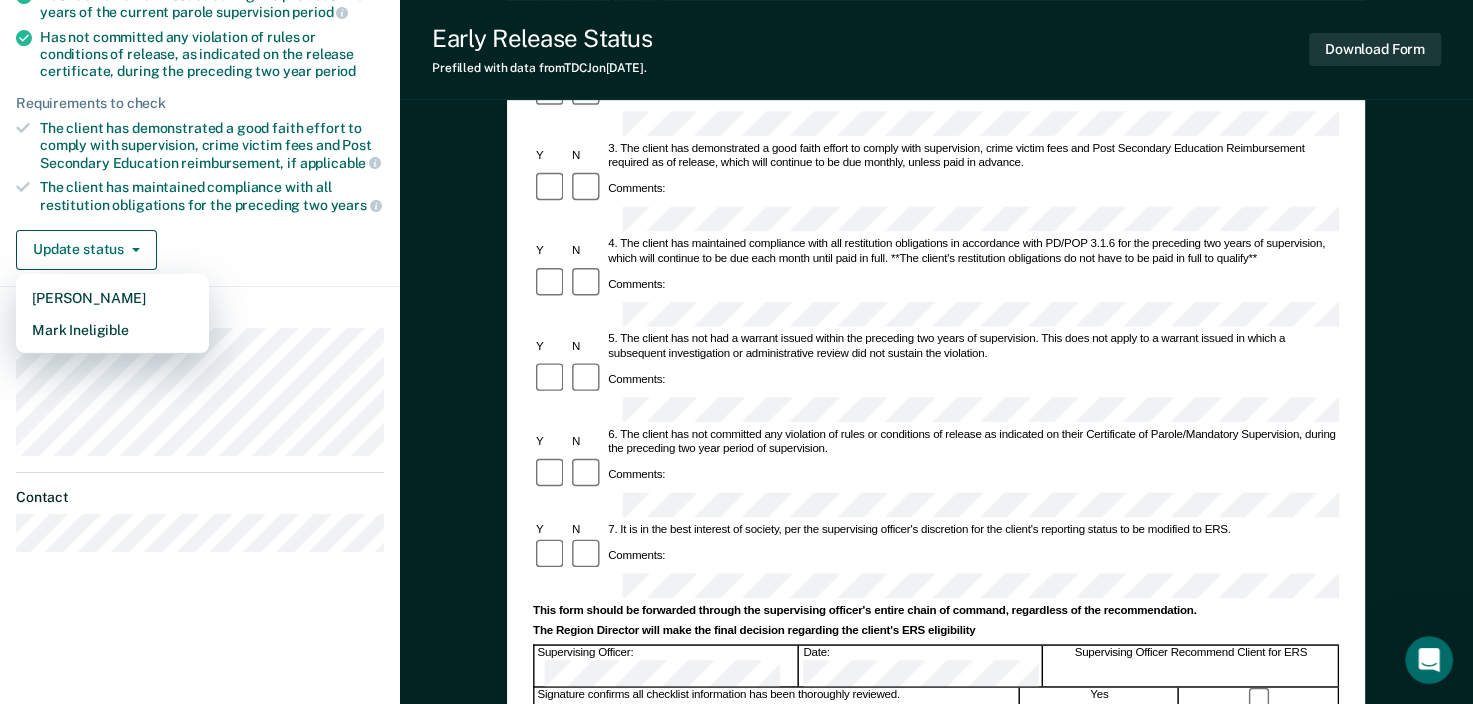 click on "Update status [PERSON_NAME] Mark Ineligible" at bounding box center [200, 250] 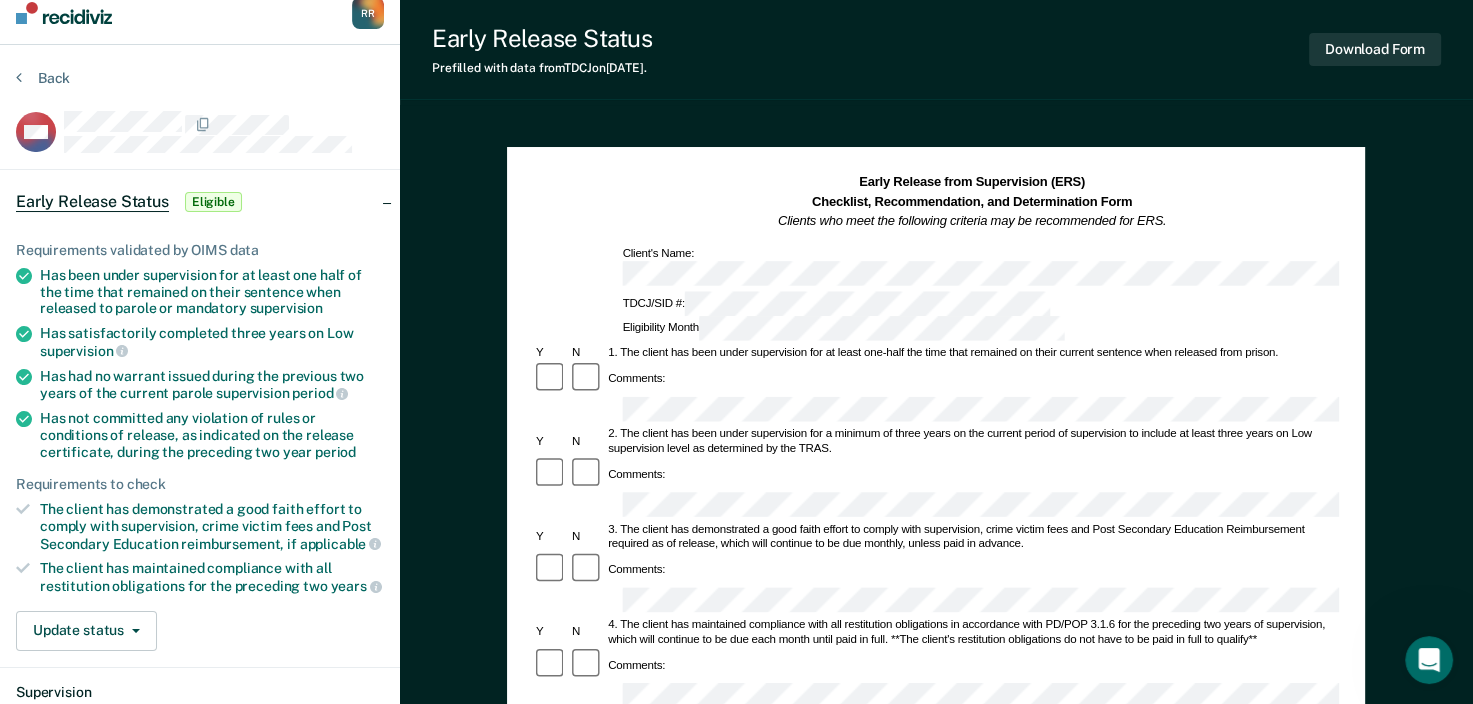 scroll, scrollTop: 0, scrollLeft: 0, axis: both 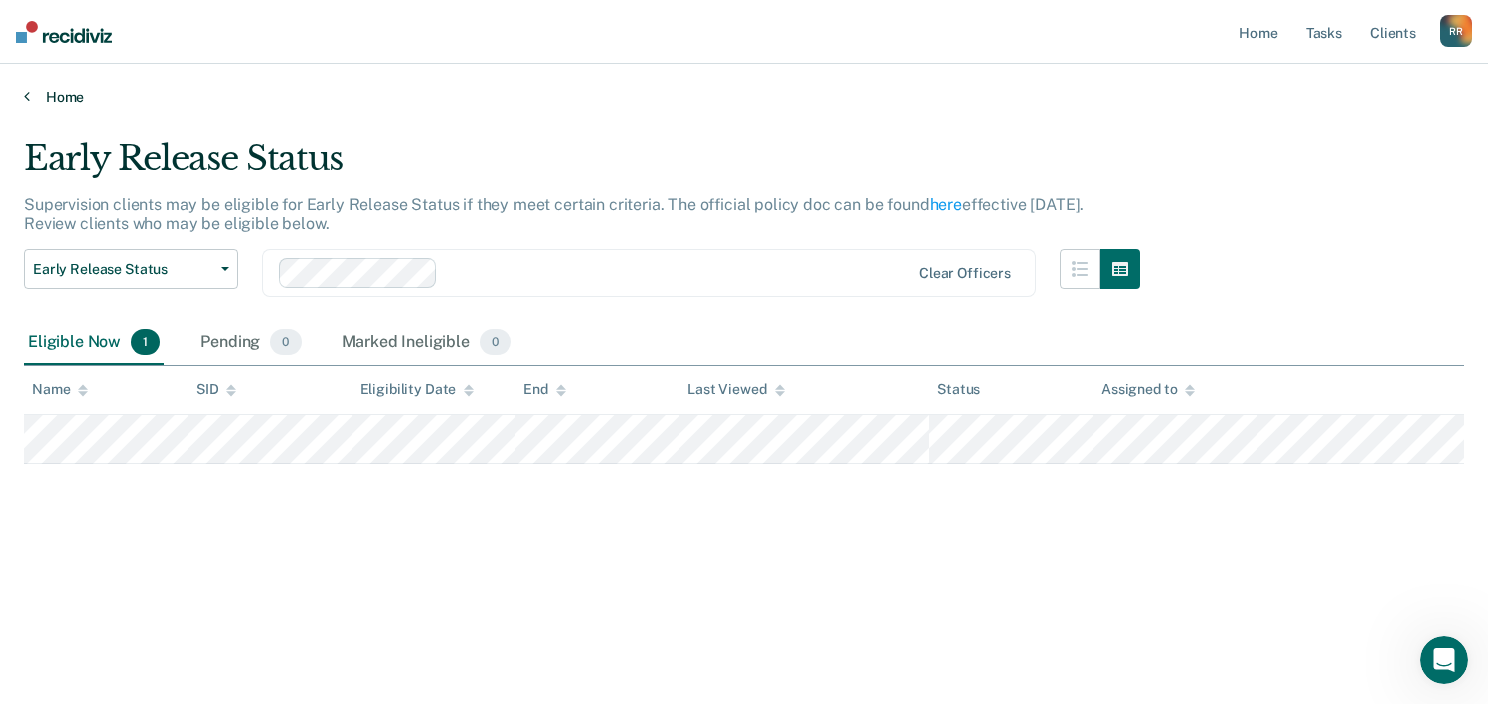 click on "Home" at bounding box center (744, 97) 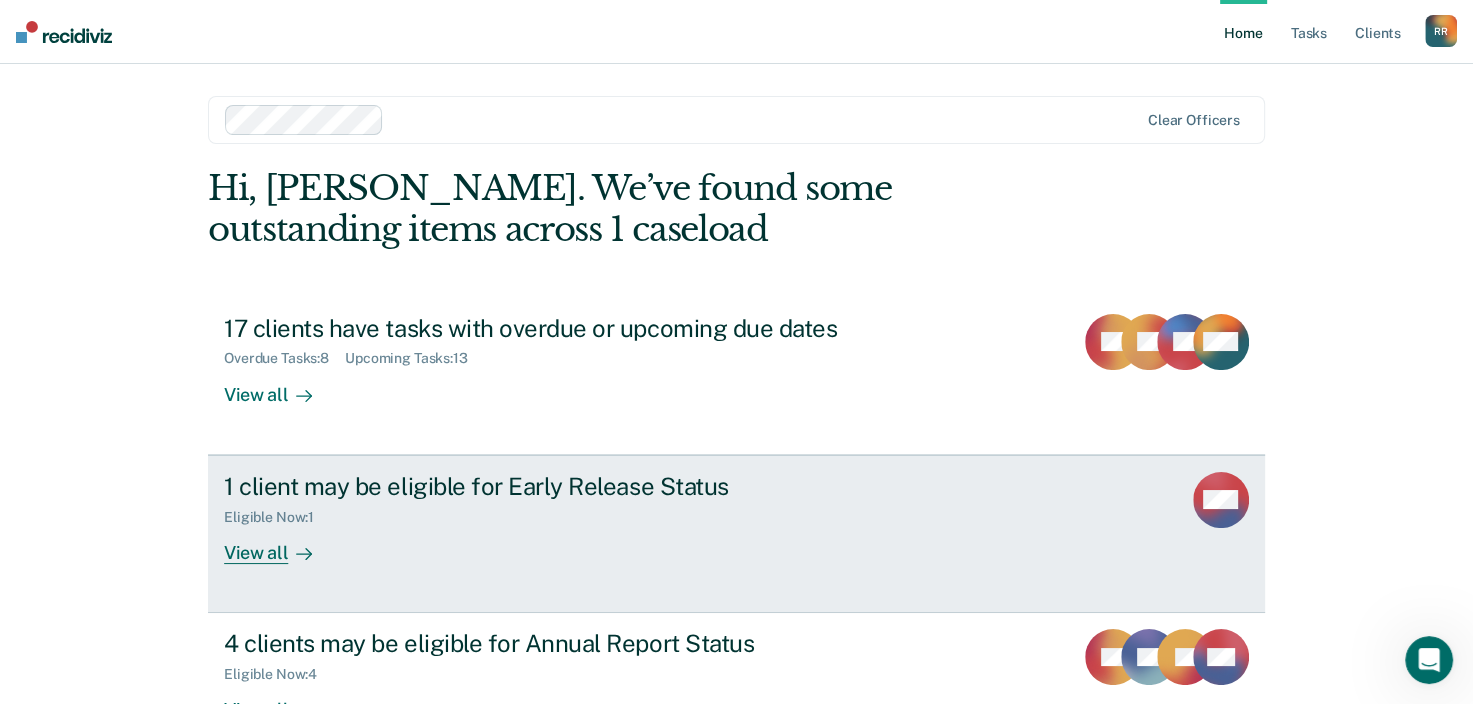 click on "1 client may be eligible for Early Release Status Eligible Now :  1 View all   MW" at bounding box center [736, 534] 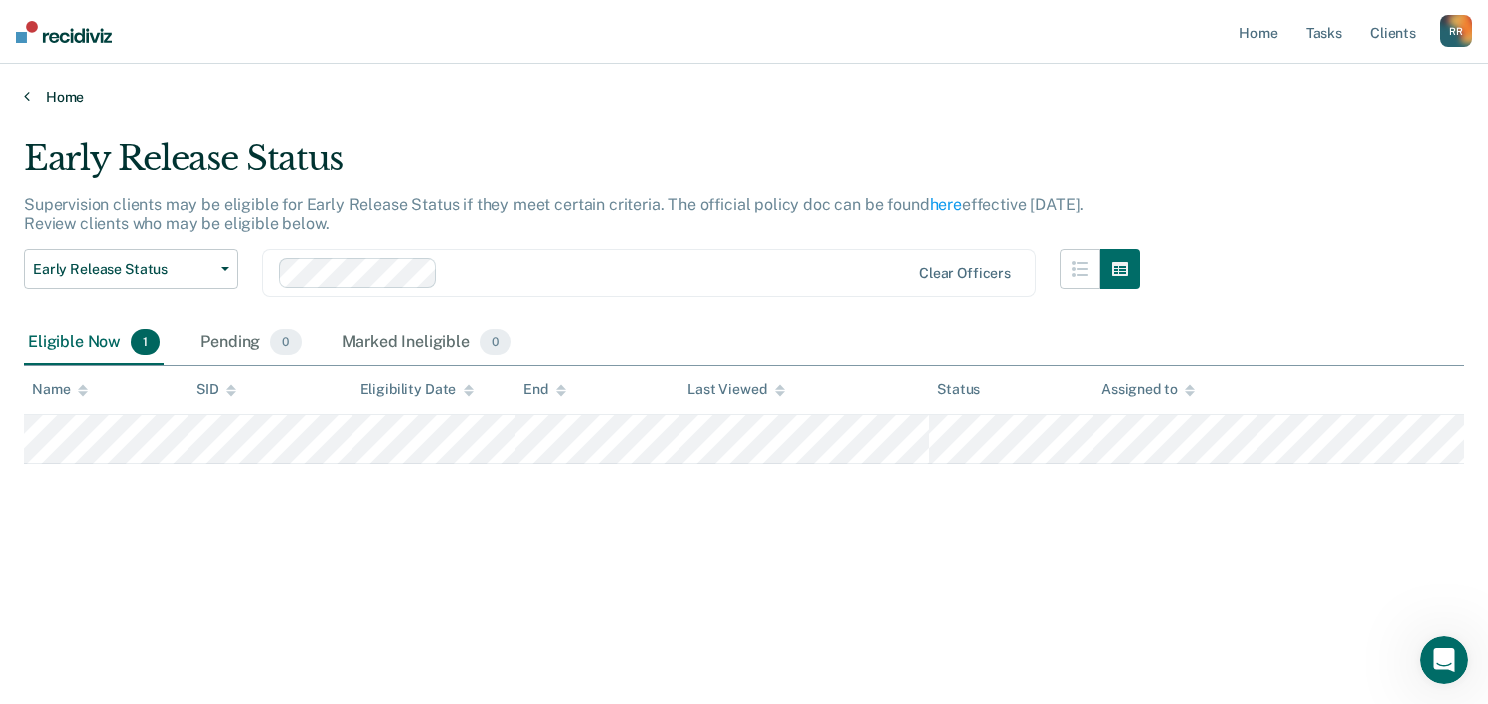 click on "Home" at bounding box center (744, 97) 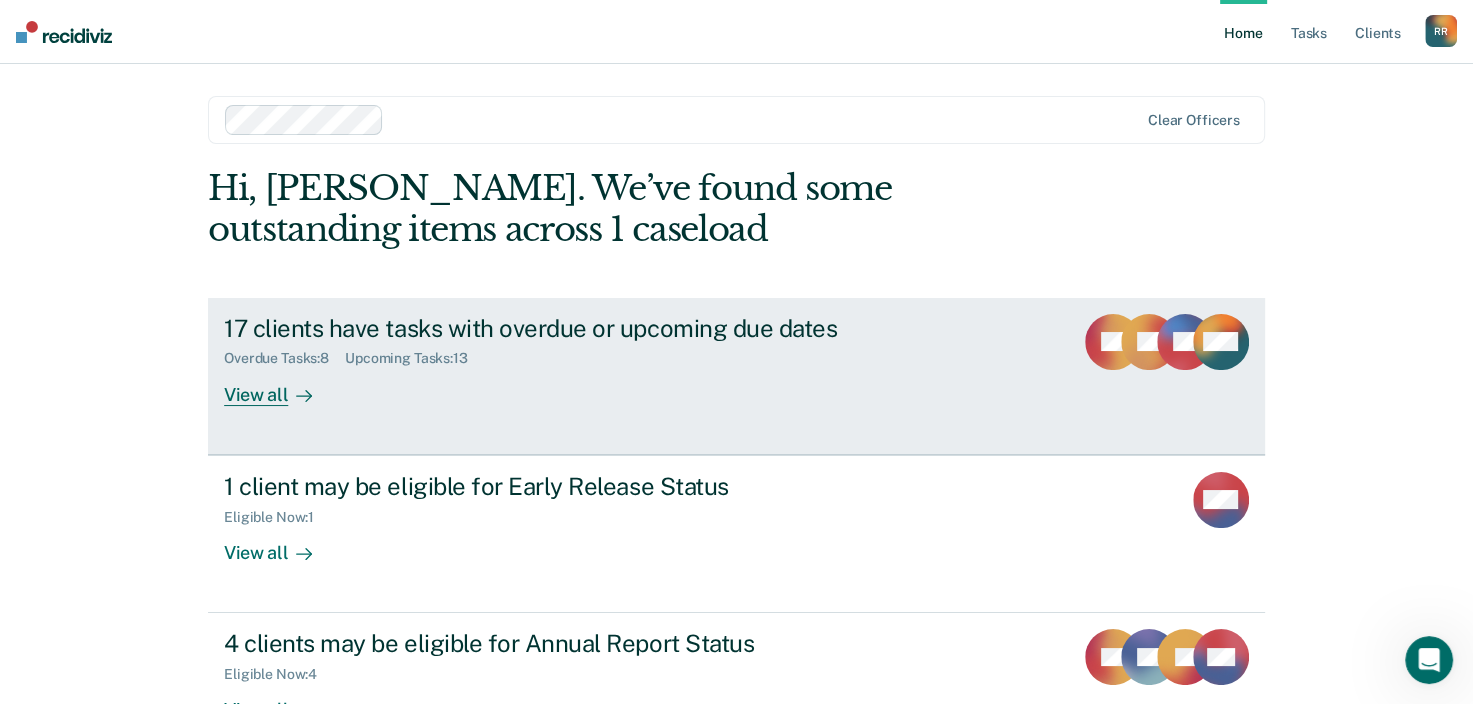 click on "View all" at bounding box center (280, 386) 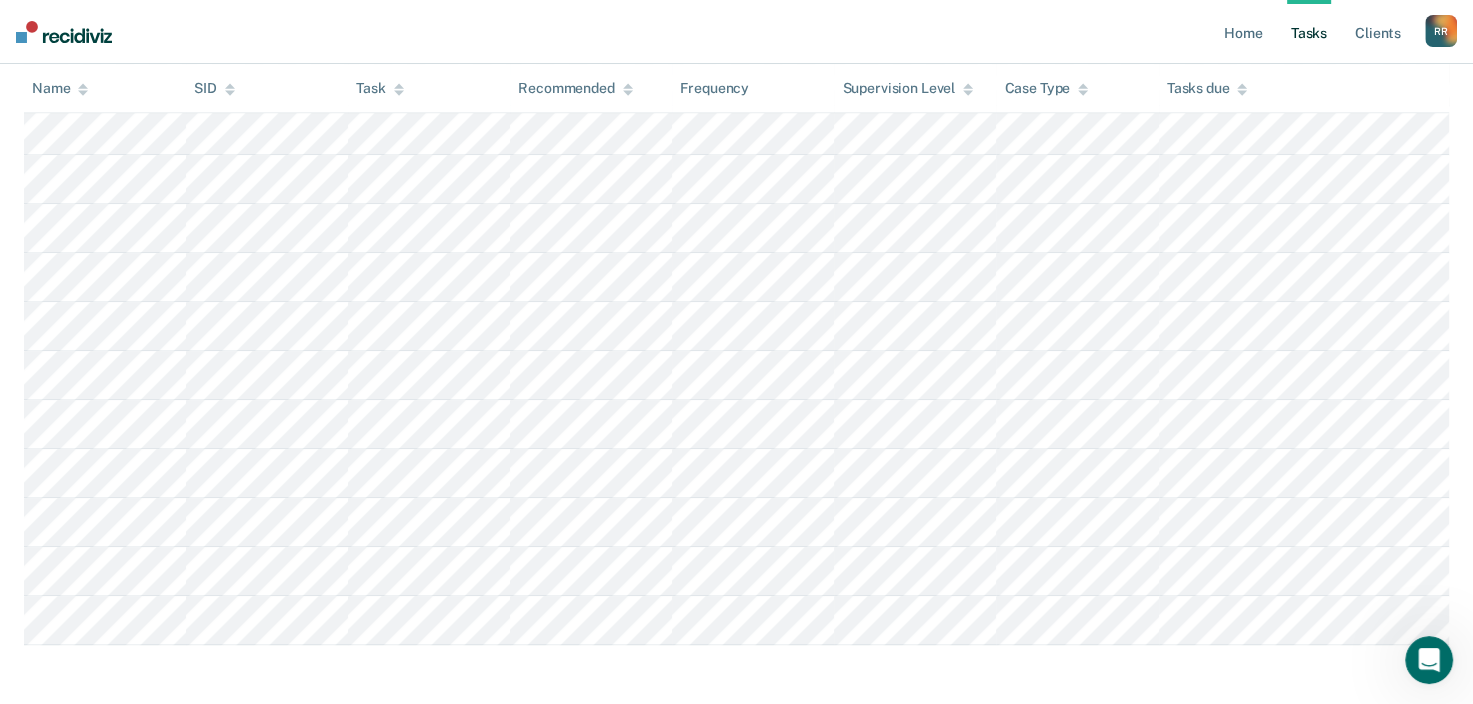 scroll, scrollTop: 855, scrollLeft: 0, axis: vertical 